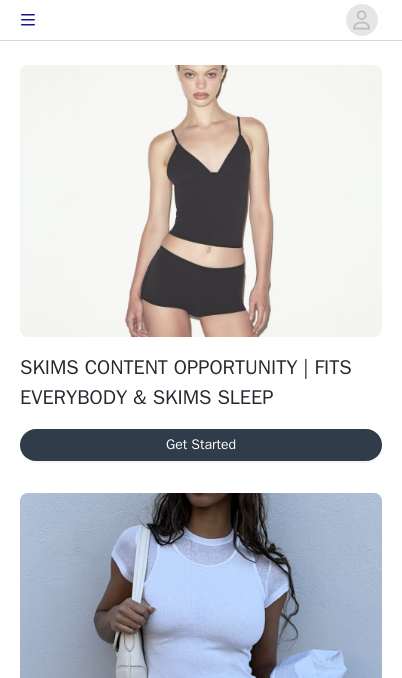 scroll, scrollTop: 0, scrollLeft: 0, axis: both 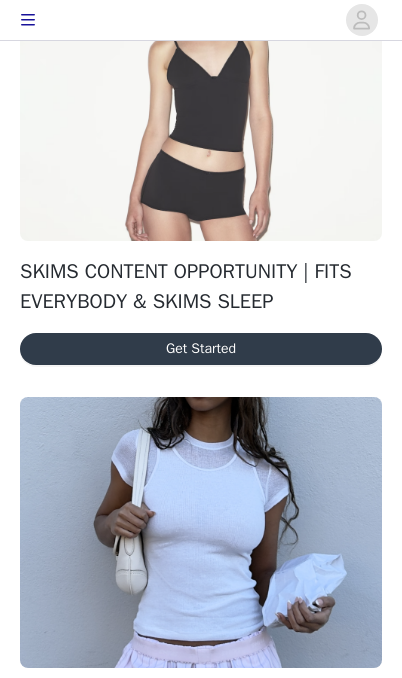 click on "Get Started" at bounding box center (201, 349) 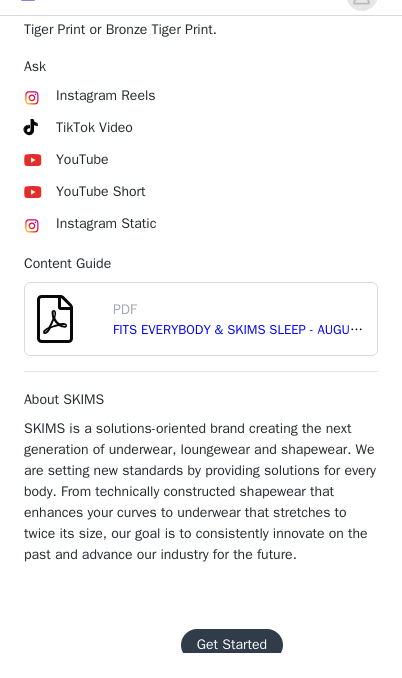 scroll, scrollTop: 787, scrollLeft: 0, axis: vertical 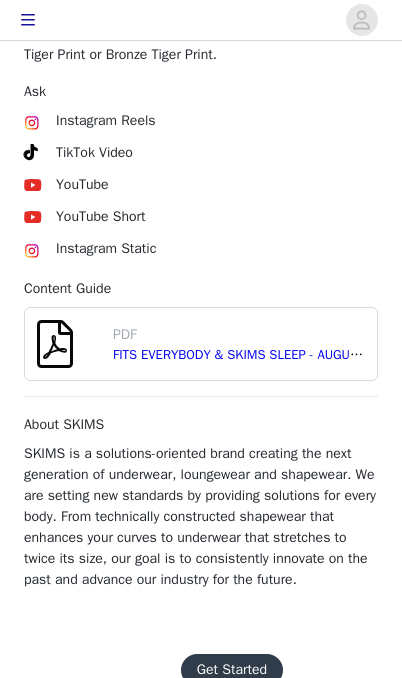 click on "Get Started" at bounding box center [232, 670] 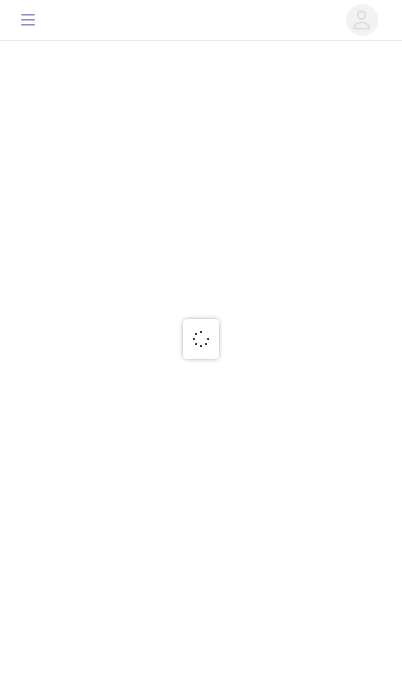 scroll, scrollTop: 0, scrollLeft: 0, axis: both 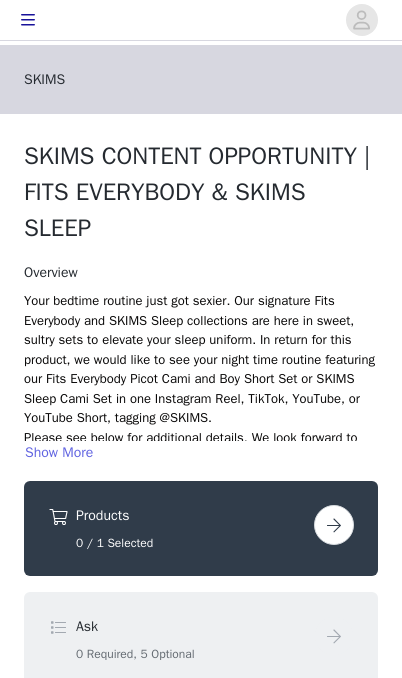click at bounding box center [334, 525] 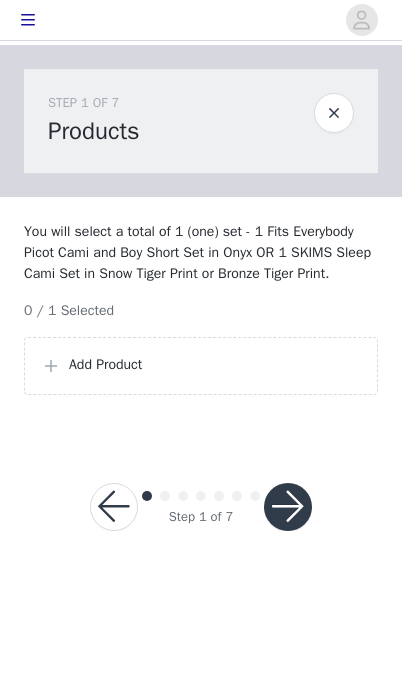 click on "Add Product" at bounding box center (215, 364) 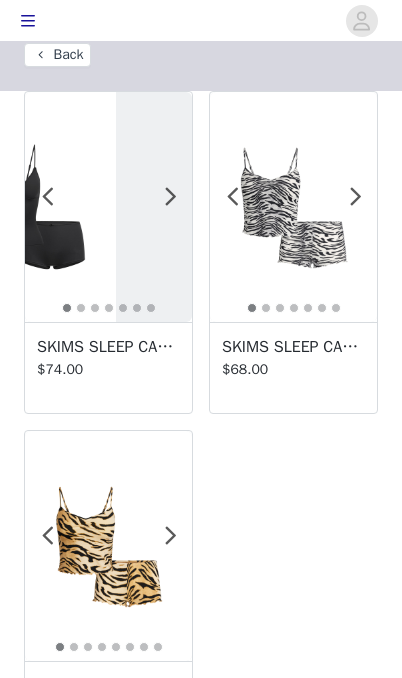 scroll, scrollTop: 26, scrollLeft: 0, axis: vertical 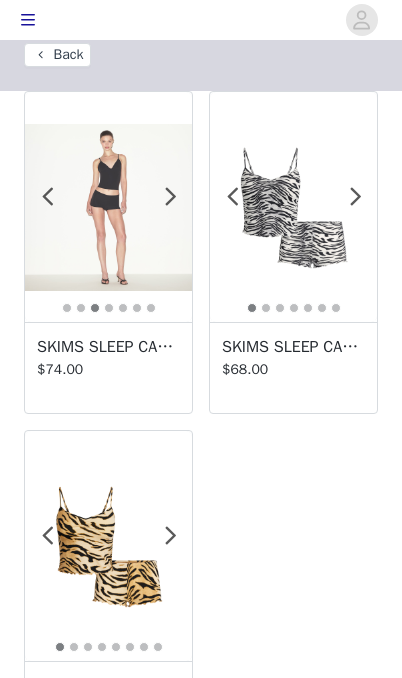 click on "SKIMS SLEEP CAMI SET | [COLOR]" at bounding box center (108, 347) 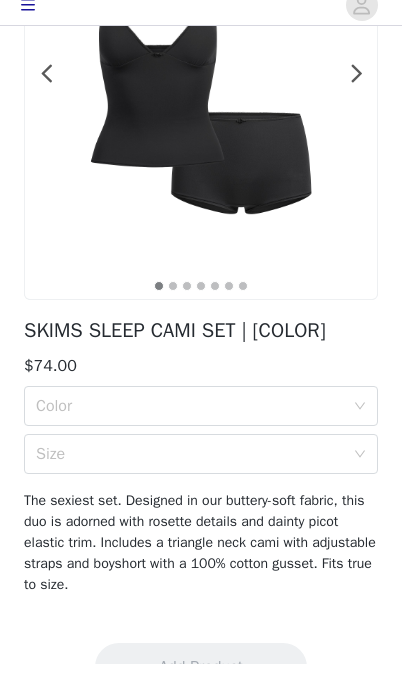 scroll, scrollTop: 234, scrollLeft: 0, axis: vertical 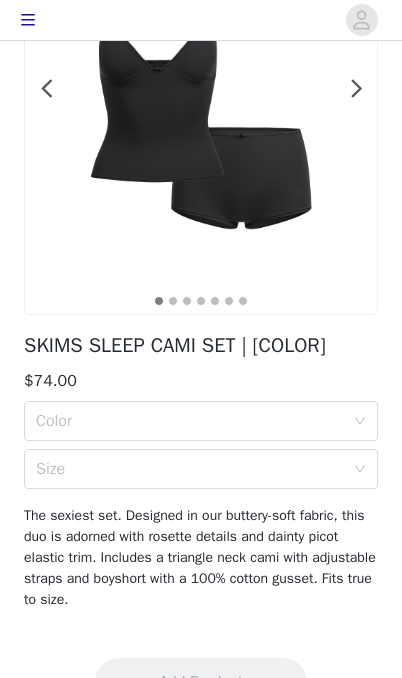 click on "Color" at bounding box center [190, 421] 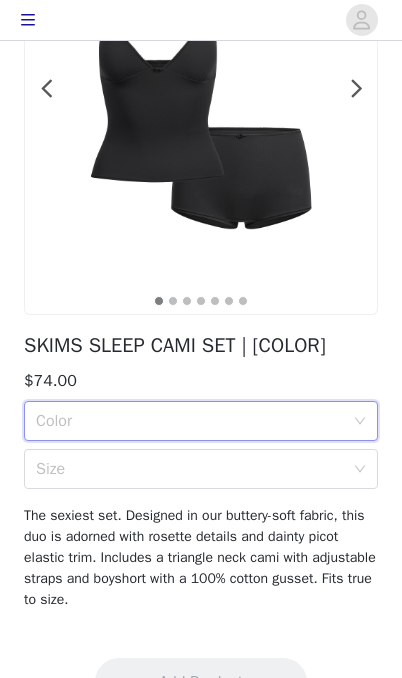 click on "SKIMS SLEEP CAMI SET | [COLOR]" at bounding box center [201, 346] 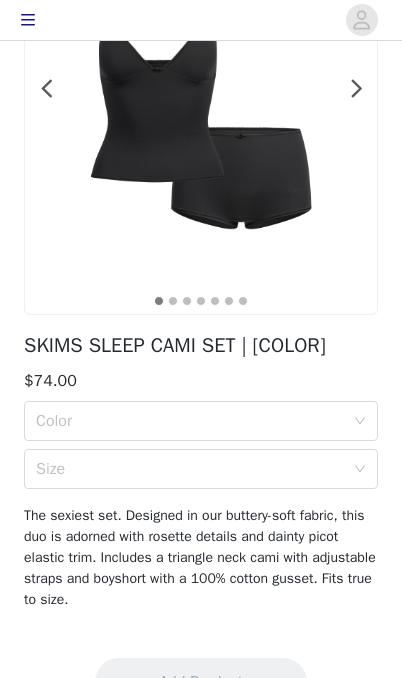 click at bounding box center (201, 99) 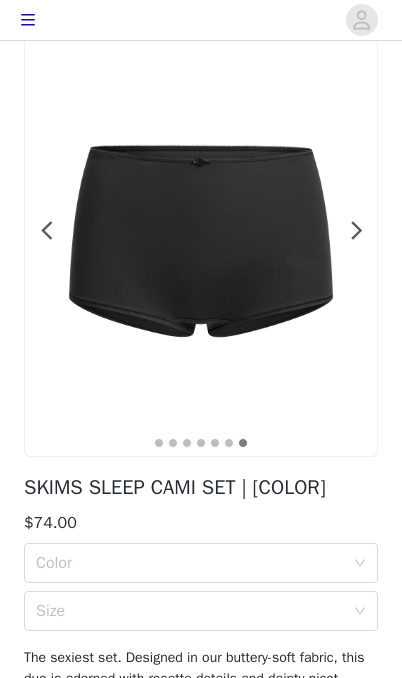 scroll, scrollTop: 0, scrollLeft: 0, axis: both 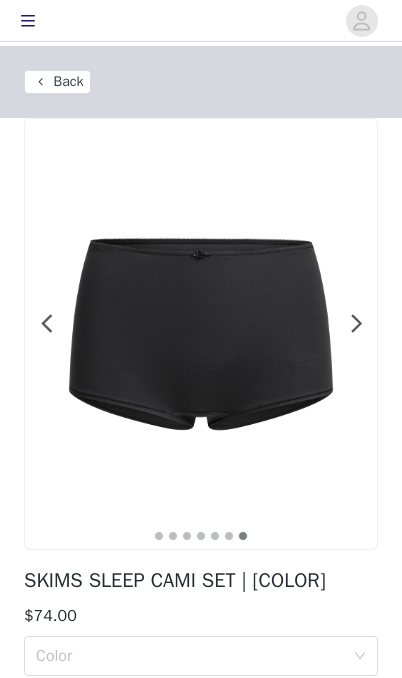 click on "Back" at bounding box center [57, 81] 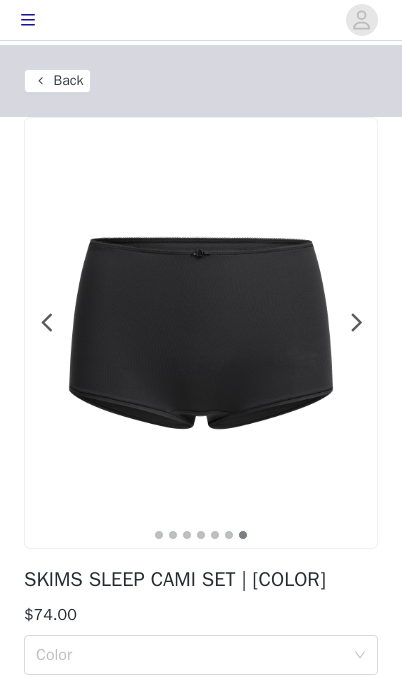 scroll, scrollTop: 26, scrollLeft: 0, axis: vertical 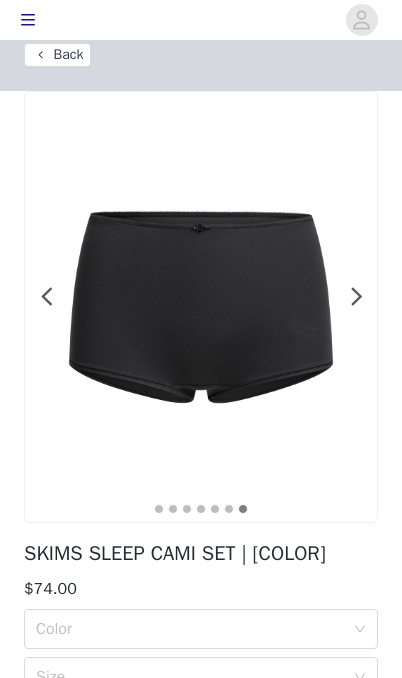 click on "Back" at bounding box center (57, 55) 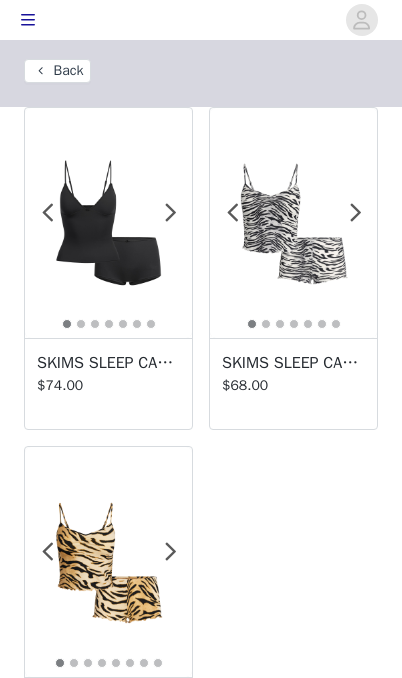 scroll, scrollTop: 11, scrollLeft: 0, axis: vertical 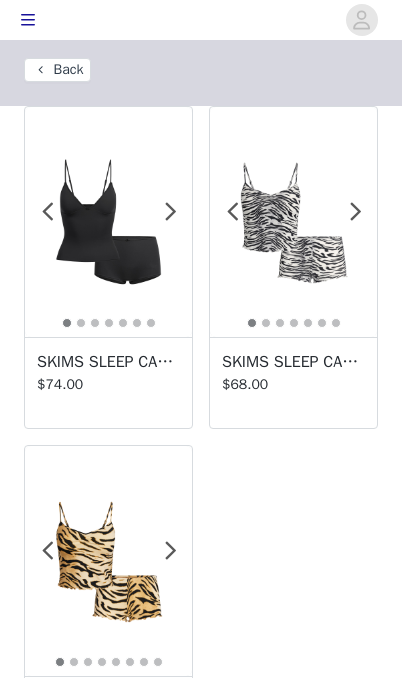 click at bounding box center [355, 212] 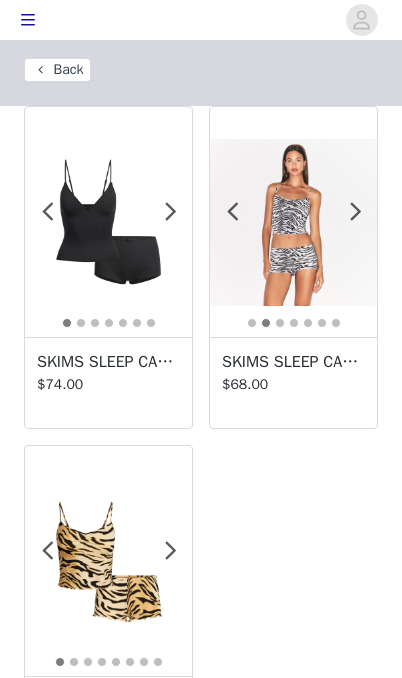 click at bounding box center (108, 222) 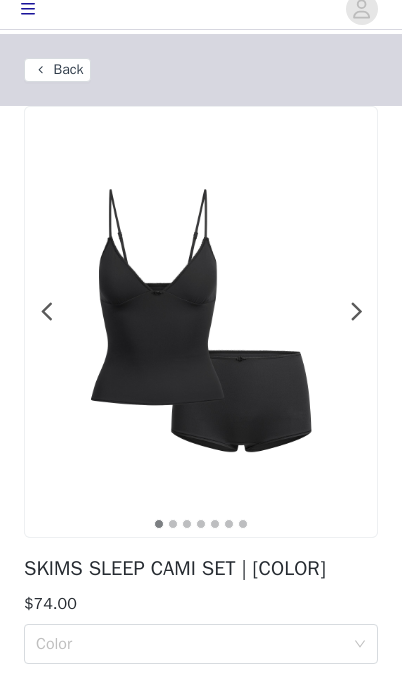 scroll, scrollTop: 11, scrollLeft: 0, axis: vertical 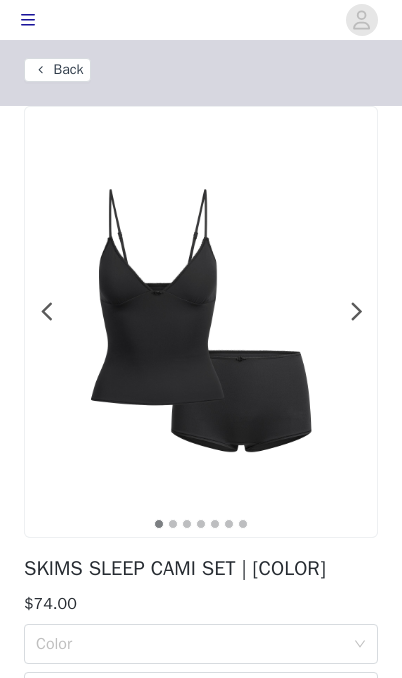 click at bounding box center [356, 312] 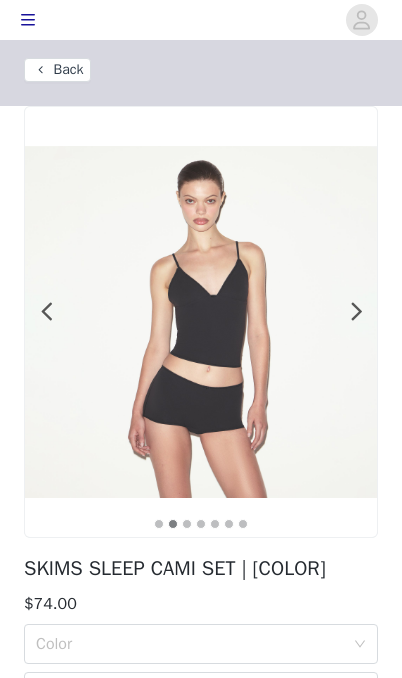 click at bounding box center (356, 312) 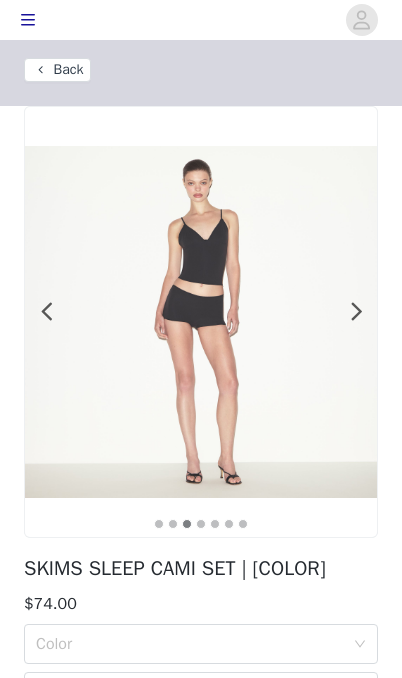 click at bounding box center [356, 312] 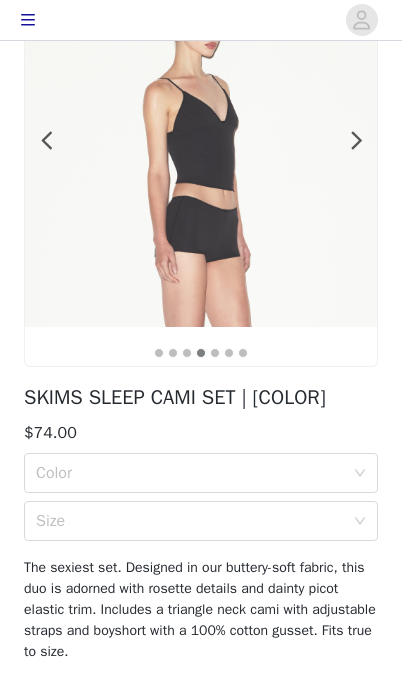 scroll, scrollTop: 182, scrollLeft: 0, axis: vertical 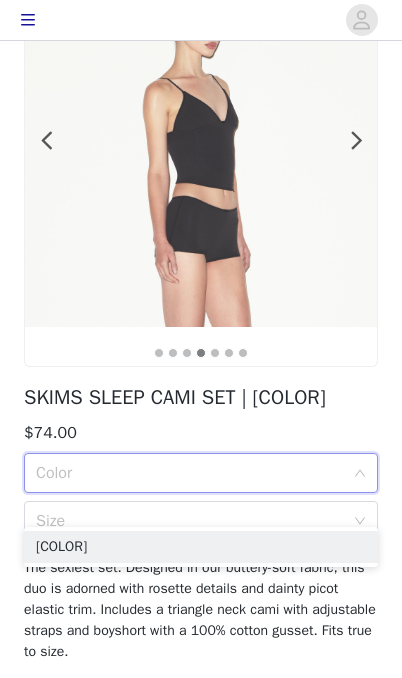 click on "[COLOR]" at bounding box center [201, 547] 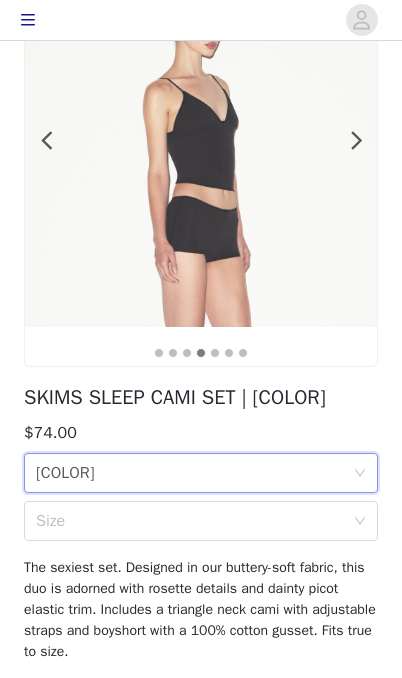 click on "Size" at bounding box center [190, 521] 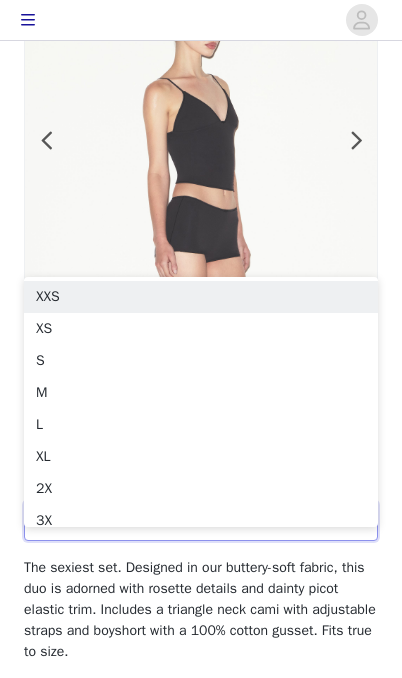 click on "XXS" at bounding box center (201, 297) 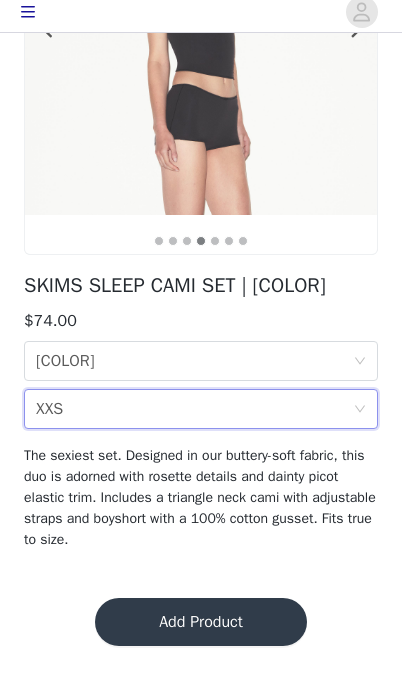 scroll, scrollTop: 316, scrollLeft: 0, axis: vertical 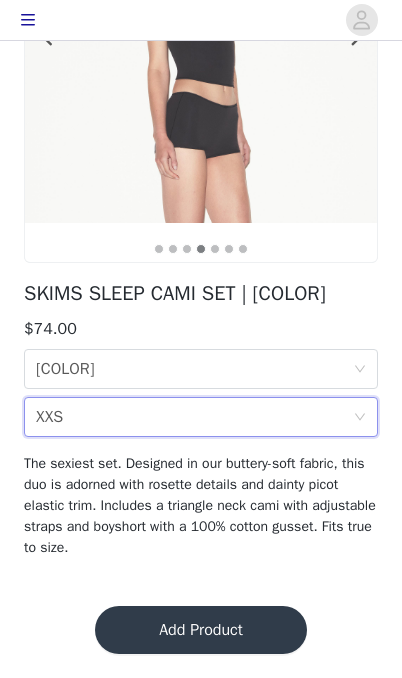 click on "Add Product" at bounding box center (201, 630) 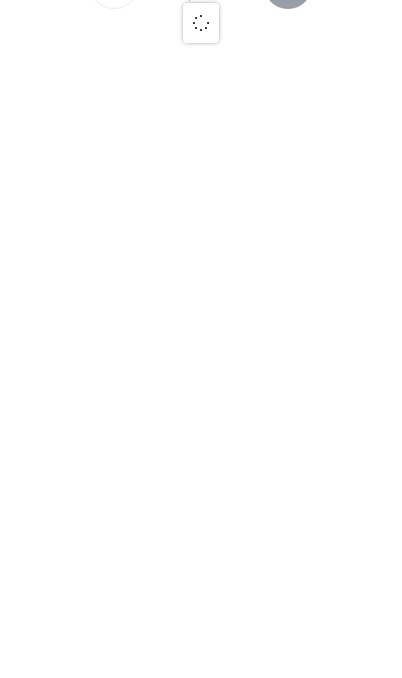 scroll, scrollTop: 35, scrollLeft: 0, axis: vertical 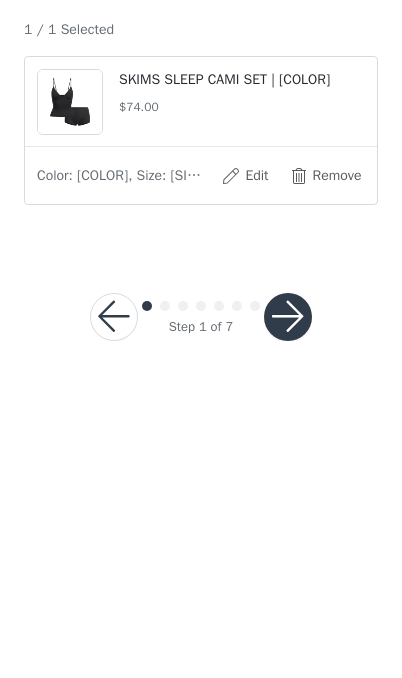 click at bounding box center (288, 598) 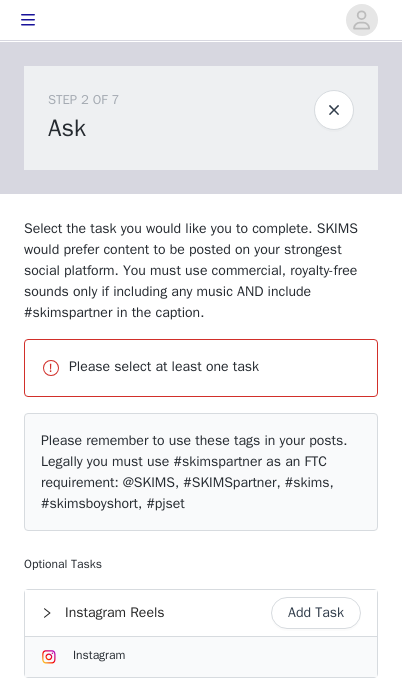 scroll, scrollTop: 0, scrollLeft: 0, axis: both 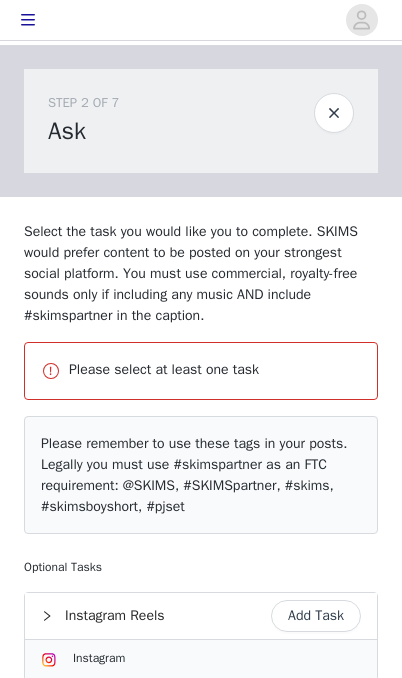 click on "Please select at least one task" at bounding box center [215, 369] 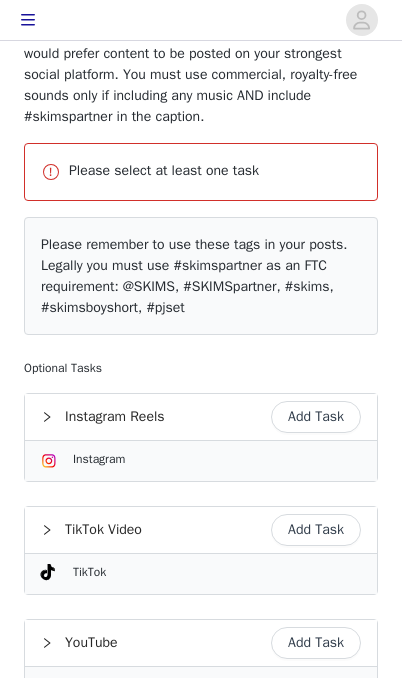 scroll, scrollTop: 199, scrollLeft: 0, axis: vertical 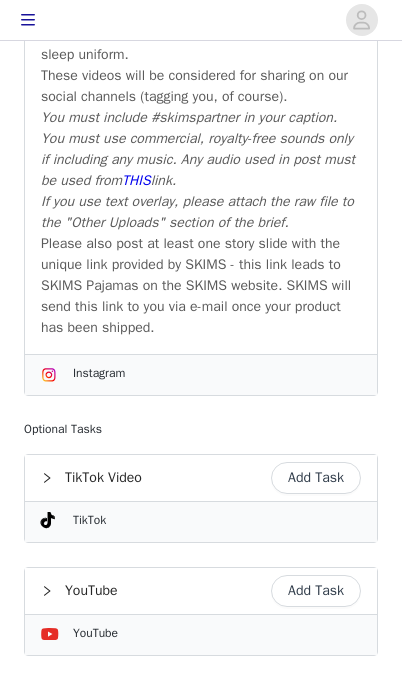 click on "Add Task" at bounding box center (316, 478) 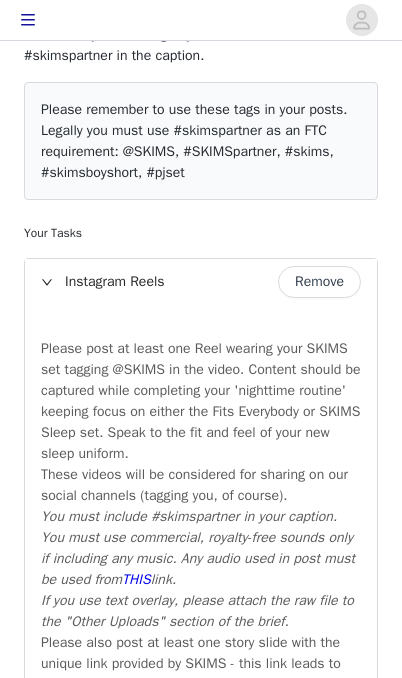 click on "Remove" at bounding box center [319, 282] 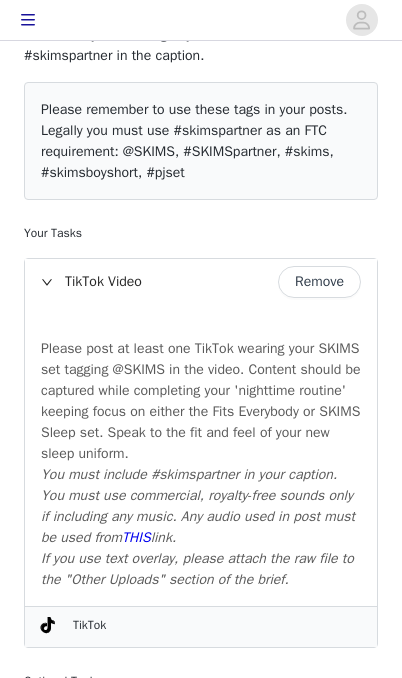 click on "Remove" at bounding box center (319, 282) 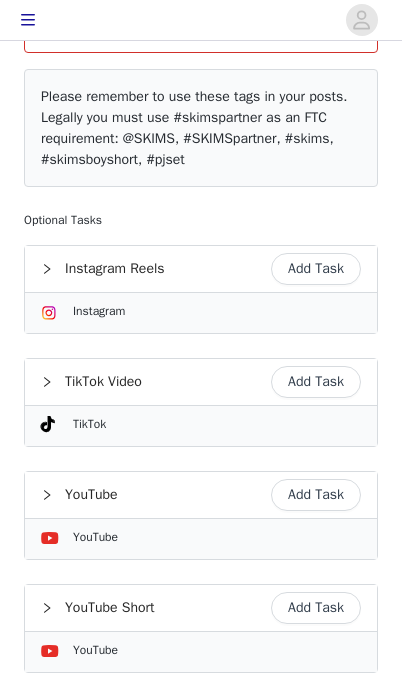 scroll, scrollTop: 350, scrollLeft: 0, axis: vertical 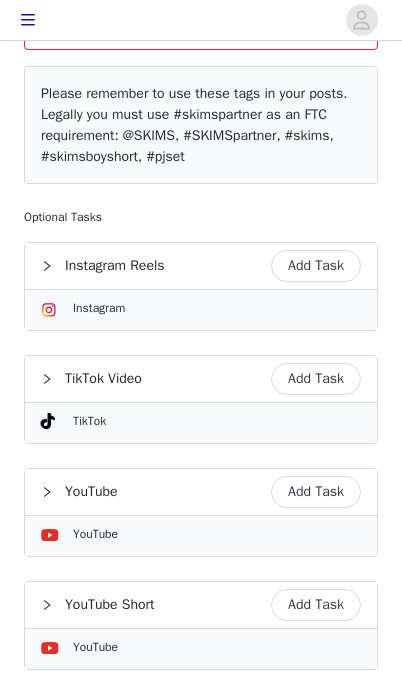 click on "Add Task" at bounding box center [316, 379] 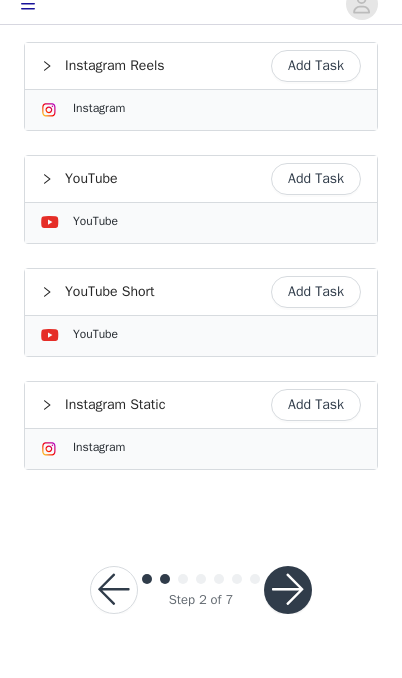 scroll, scrollTop: 949, scrollLeft: 0, axis: vertical 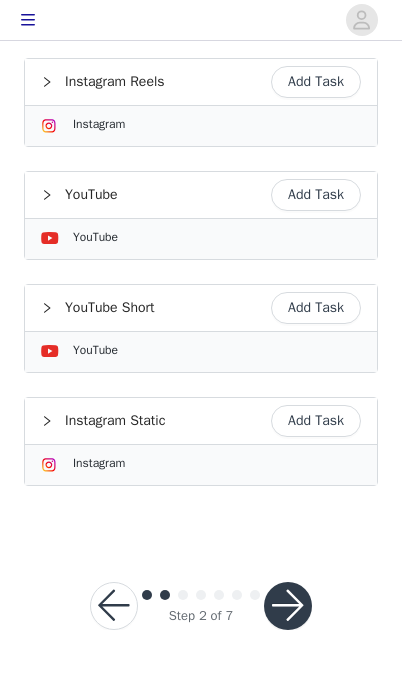 click at bounding box center (288, 606) 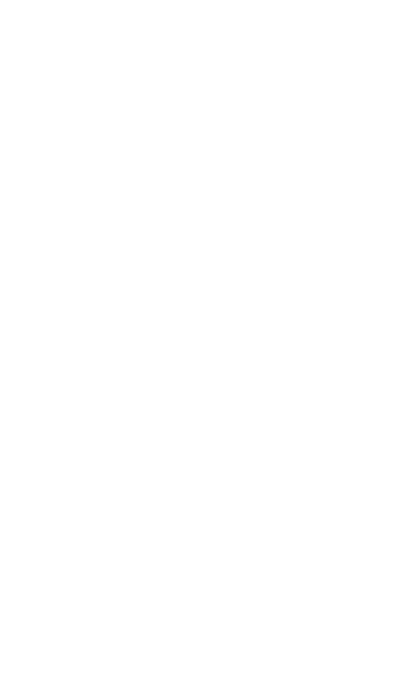 scroll, scrollTop: 130, scrollLeft: 0, axis: vertical 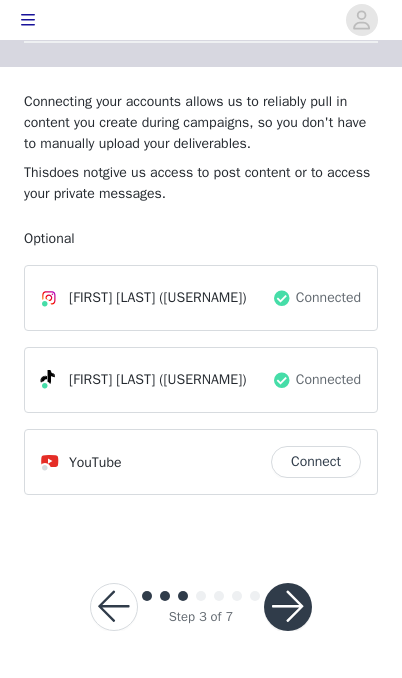 click at bounding box center [288, 607] 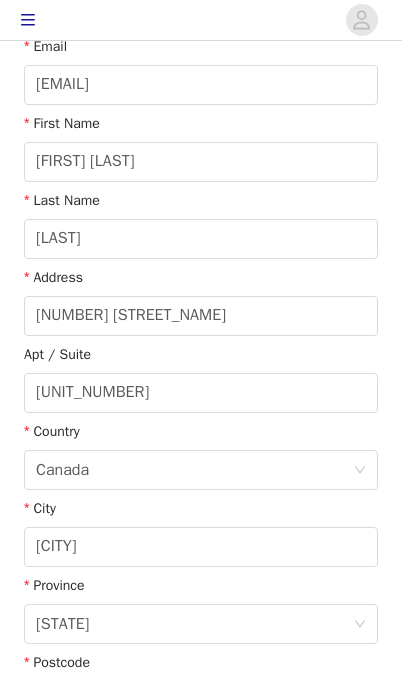 scroll, scrollTop: 308, scrollLeft: 0, axis: vertical 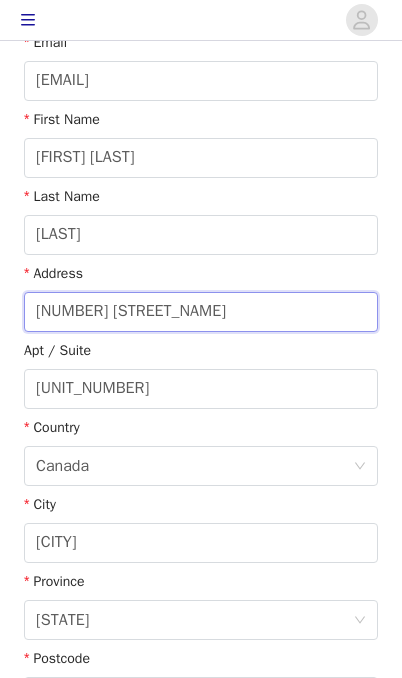 click on "[NUMBER] [STREET_NAME]" at bounding box center [201, 312] 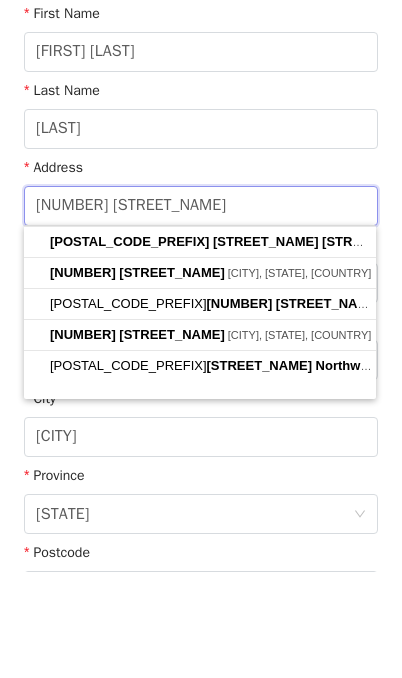 click on "[NUMBER] [STREET_NAME]" at bounding box center (201, 312) 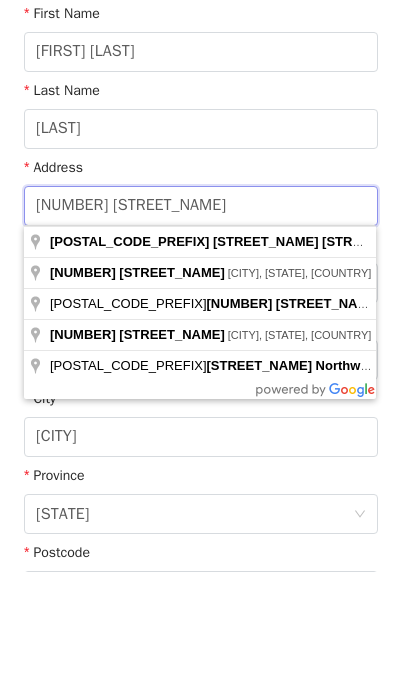 click on "[NUMBER] [STREET_NAME]" at bounding box center [201, 312] 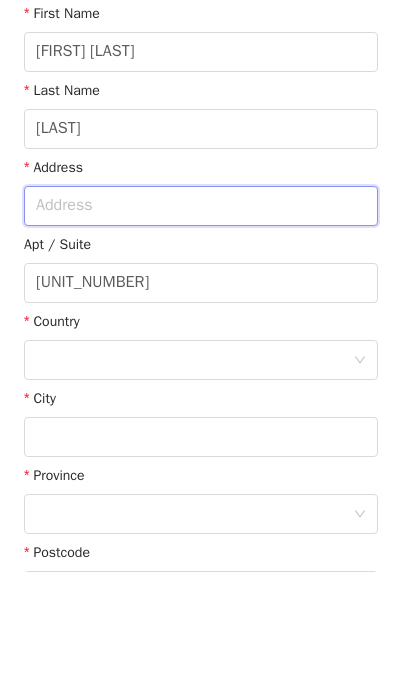 type 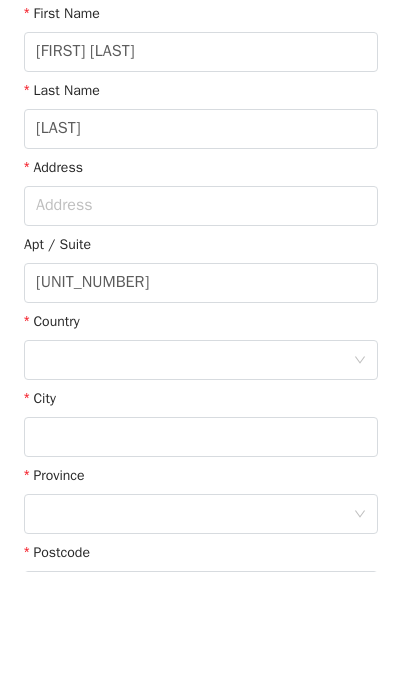click at bounding box center [194, 466] 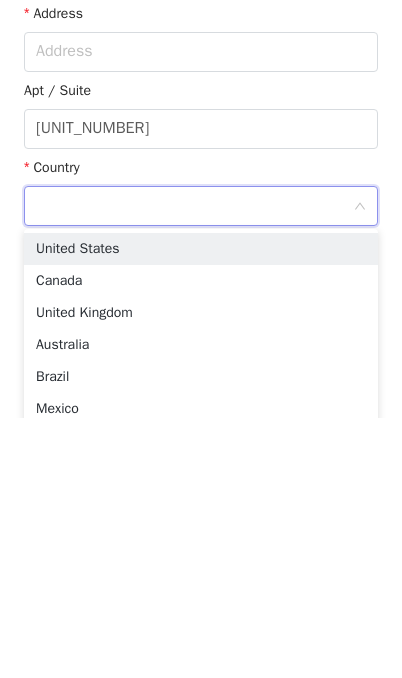 click on "United States" at bounding box center (201, 509) 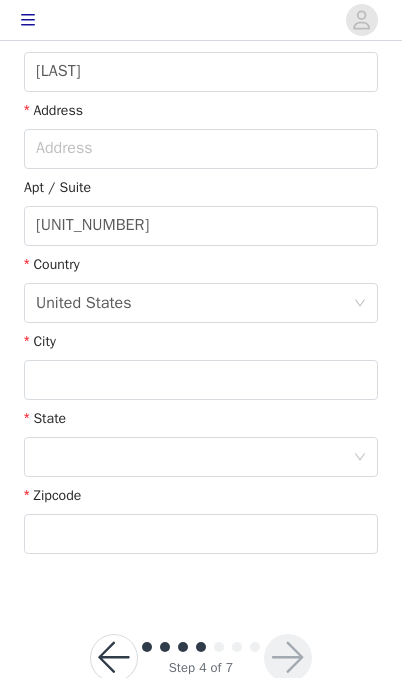 click at bounding box center (194, 457) 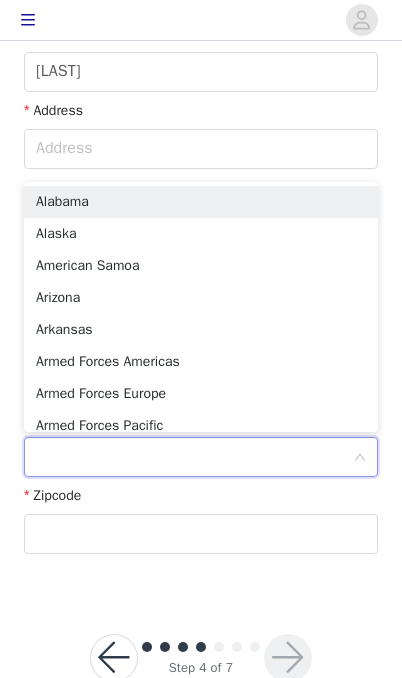 scroll, scrollTop: 470, scrollLeft: 0, axis: vertical 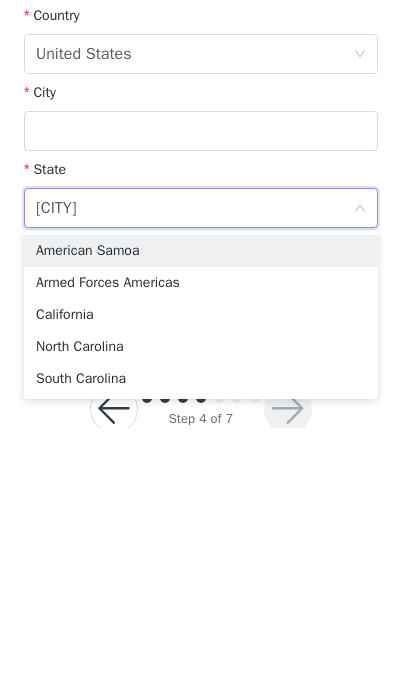 type on "[CITY]" 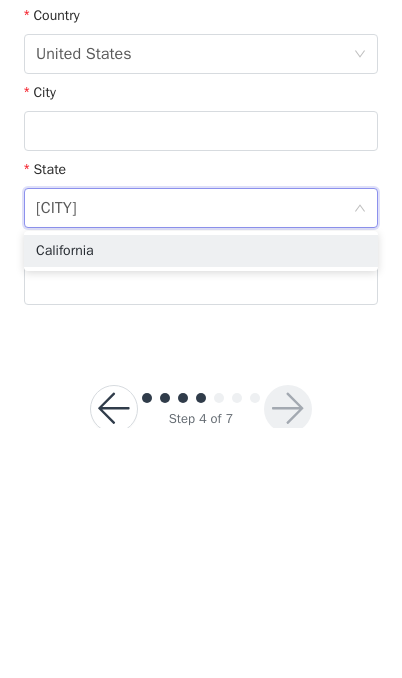 click on "California" at bounding box center (201, 501) 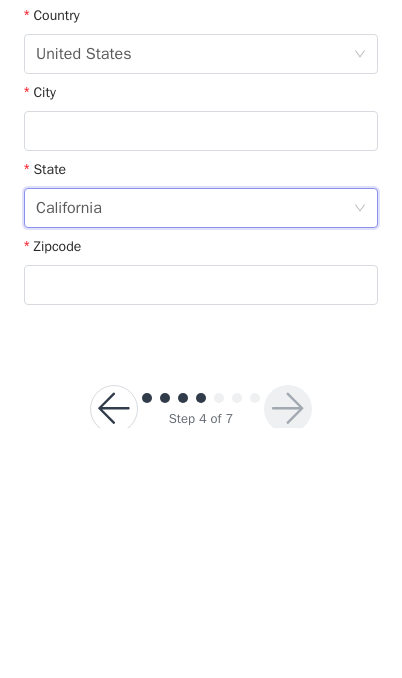 scroll, scrollTop: 522, scrollLeft: 0, axis: vertical 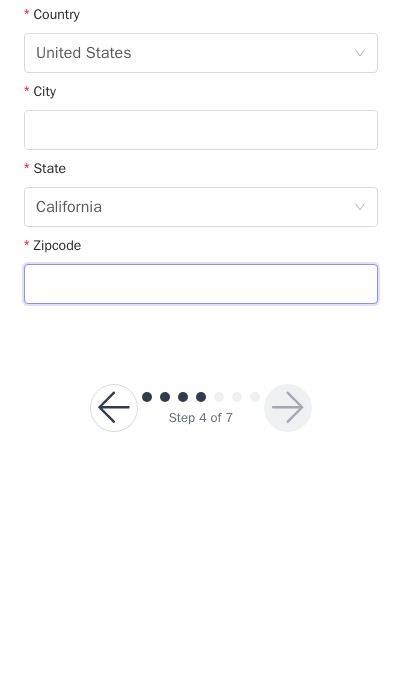 click at bounding box center [201, 483] 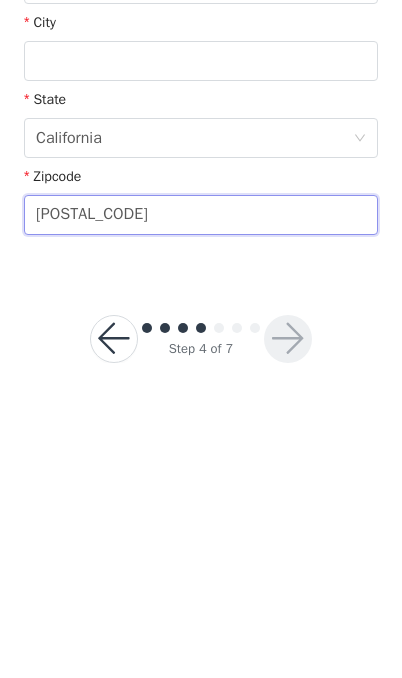 type on "[POSTAL_CODE]" 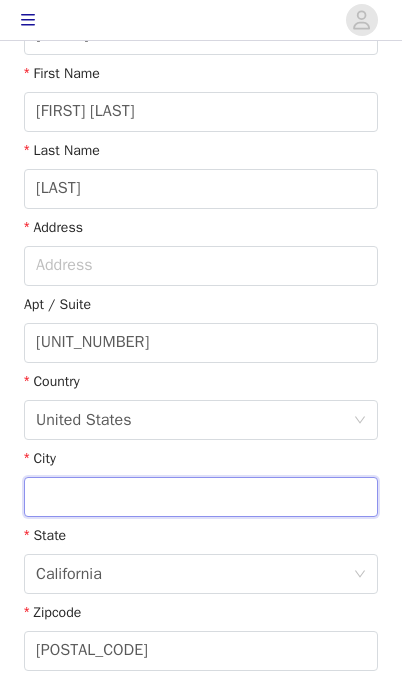click at bounding box center (201, 497) 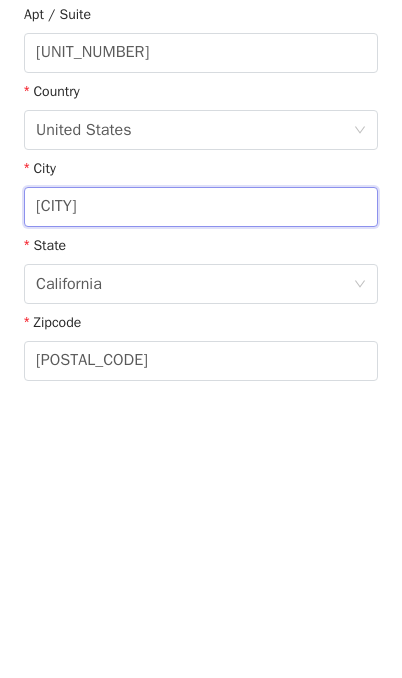 type on "[CITY]" 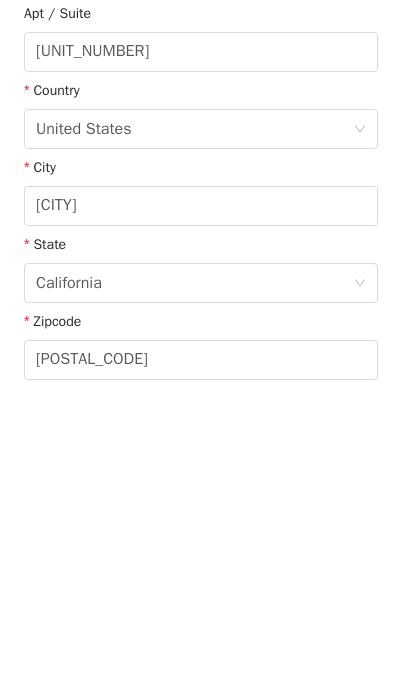 scroll, scrollTop: 336, scrollLeft: 0, axis: vertical 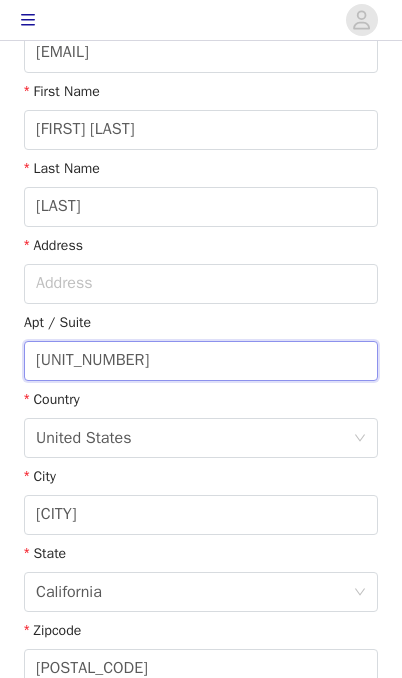 click on "[UNIT_NUMBER]" at bounding box center [201, 361] 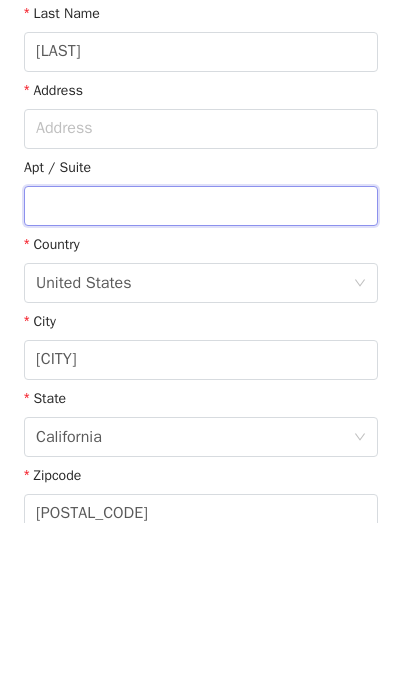 type 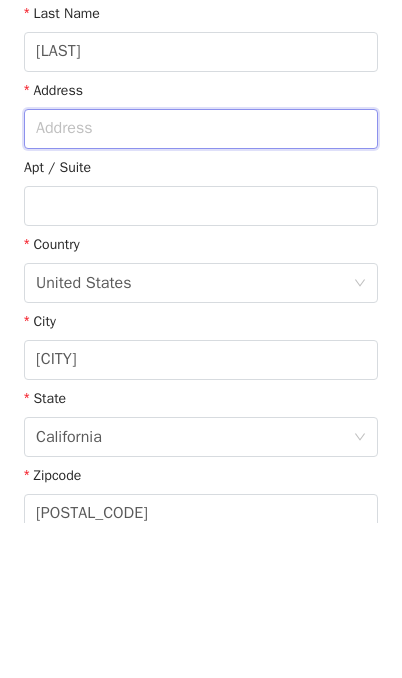 click at bounding box center [201, 284] 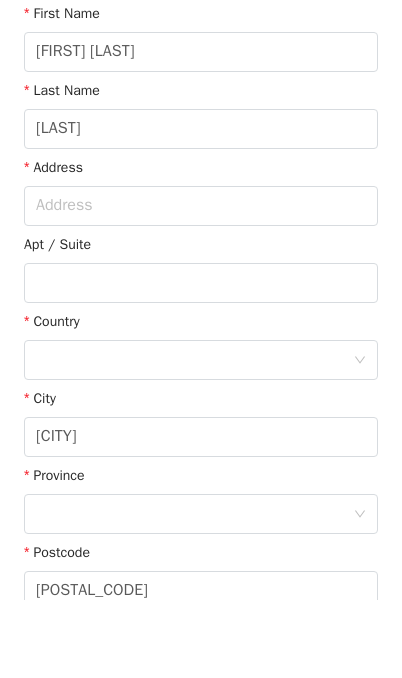 type 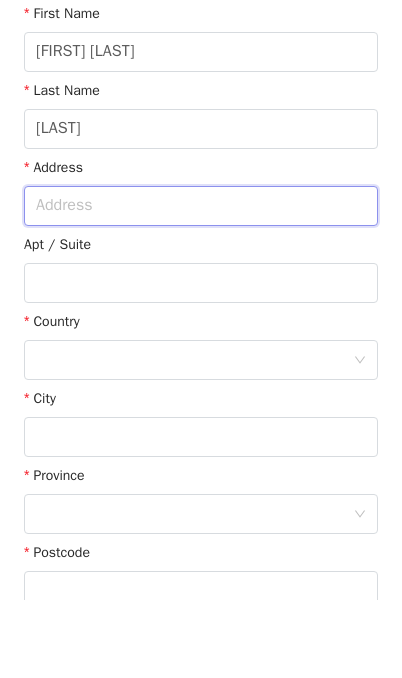 scroll, scrollTop: 414, scrollLeft: 0, axis: vertical 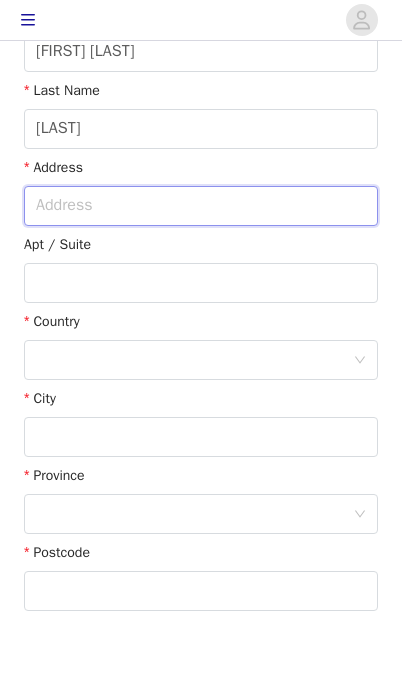 paste on "[NUMBER] [STREET_NAME] [STREET_NAME], [CITY], [STATE] [POSTAL_CODE]-[ZIP_PLUS_4]" 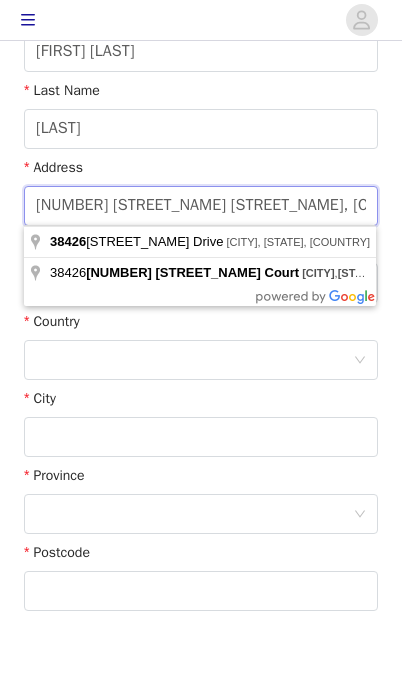 type on "[NUMBER] [STREET_NAME] [STREET_NAME], [CITY], [STATE] [POSTAL_CODE]-[ZIP_PLUS_4]" 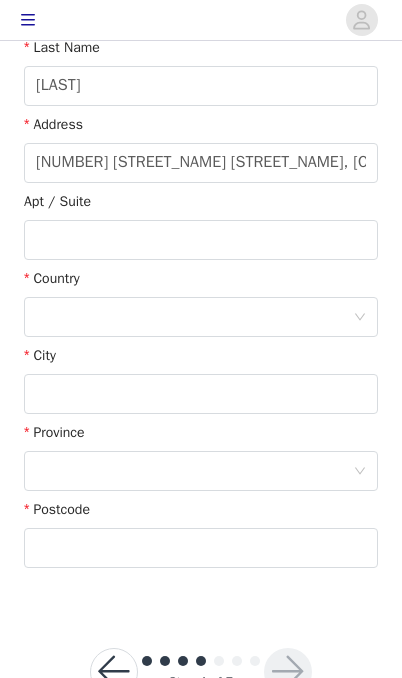 scroll, scrollTop: 507, scrollLeft: 0, axis: vertical 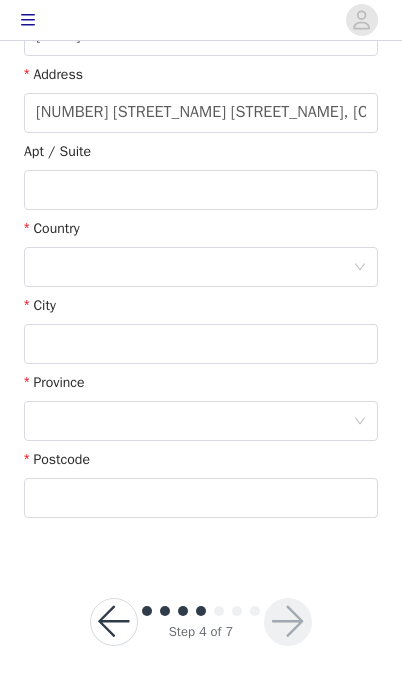 click at bounding box center [194, 267] 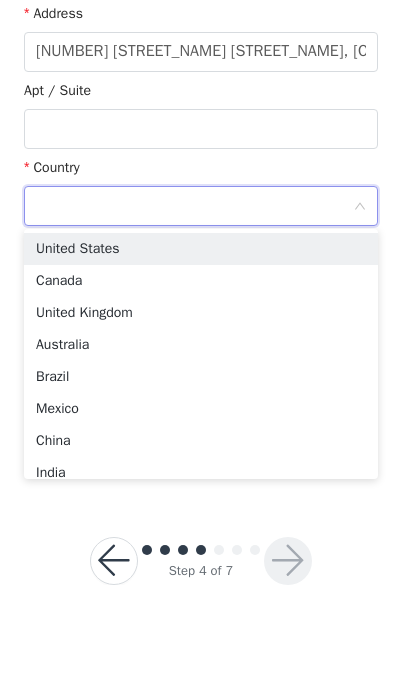 click on "United States" at bounding box center [201, 310] 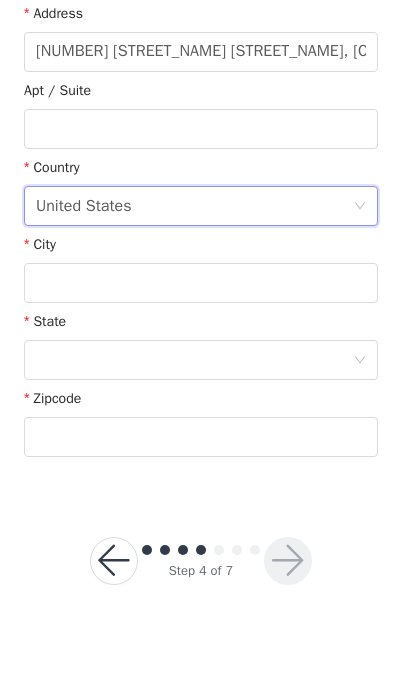 scroll, scrollTop: 522, scrollLeft: 0, axis: vertical 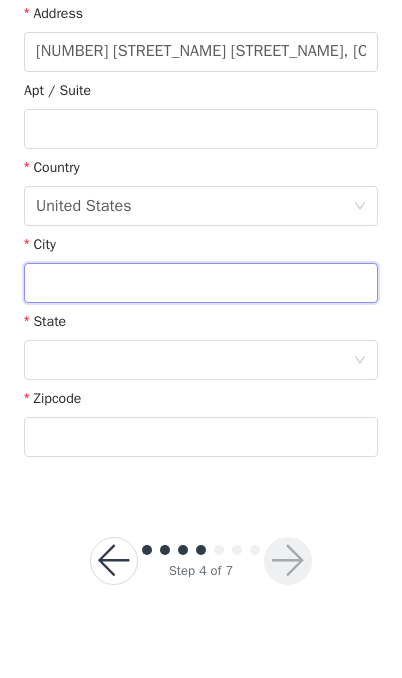 click at bounding box center (201, 329) 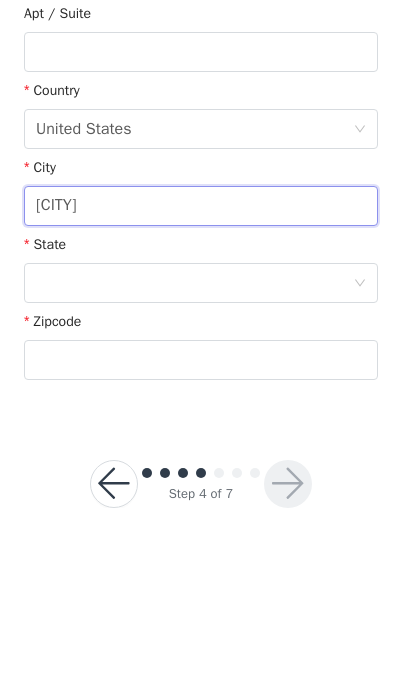 type on "[CITY]" 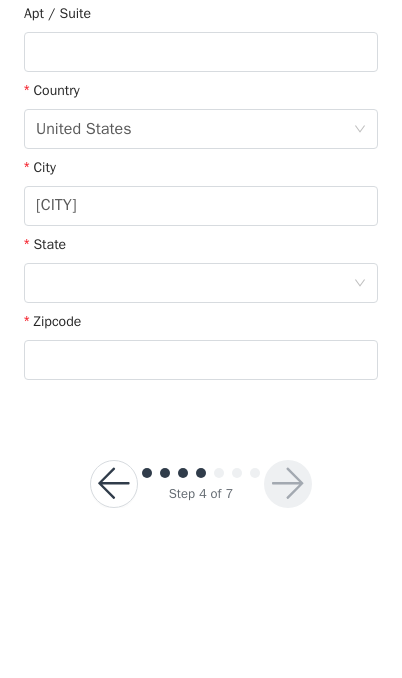 click at bounding box center (194, 406) 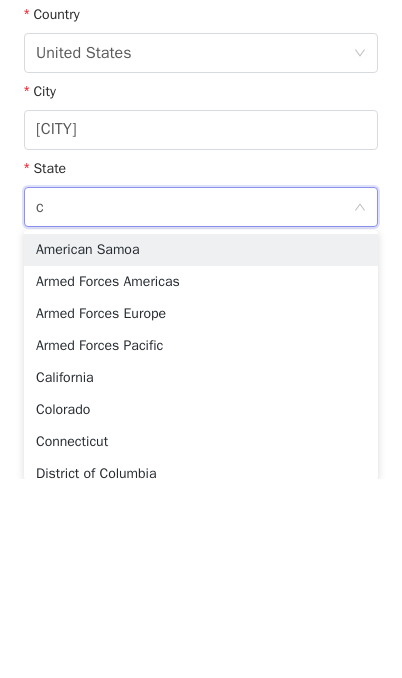 type on "[CITY]" 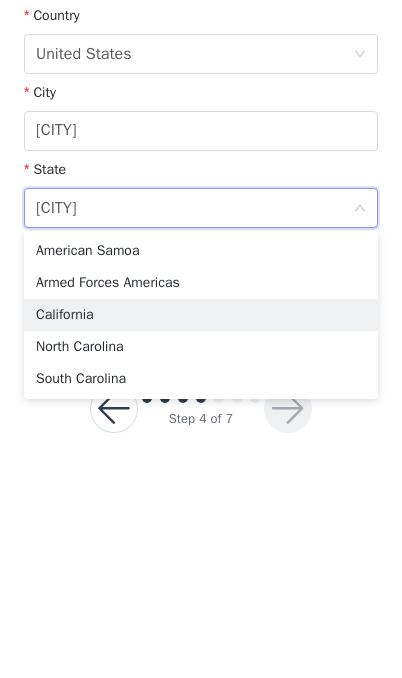click on "California" at bounding box center [201, 513] 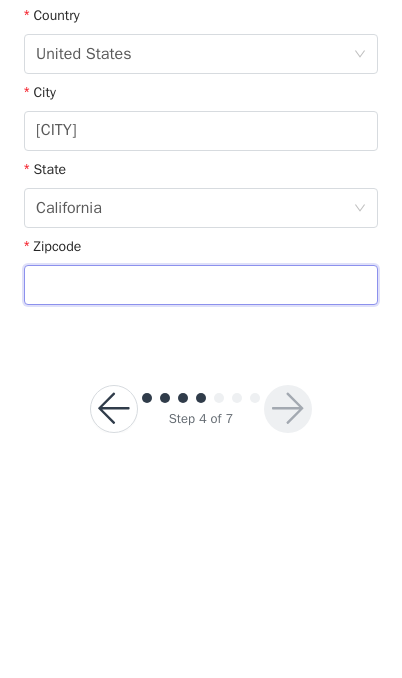click at bounding box center (201, 483) 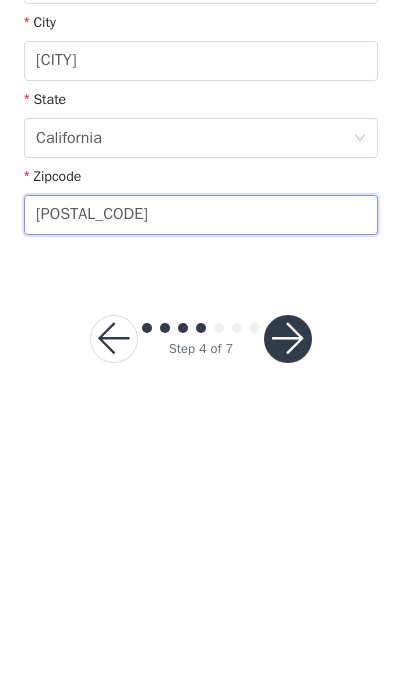 type on "[POSTAL_CODE]" 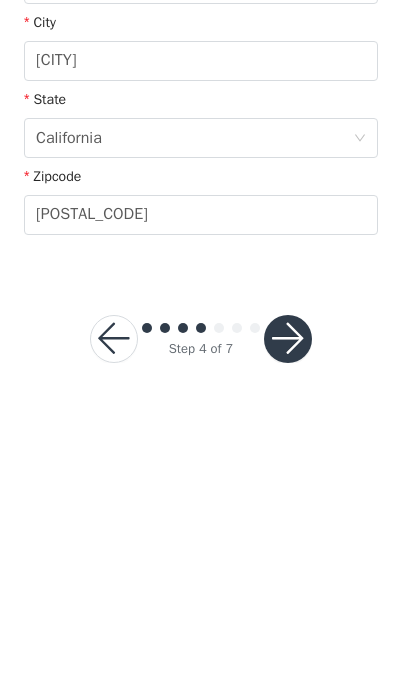 click at bounding box center (288, 607) 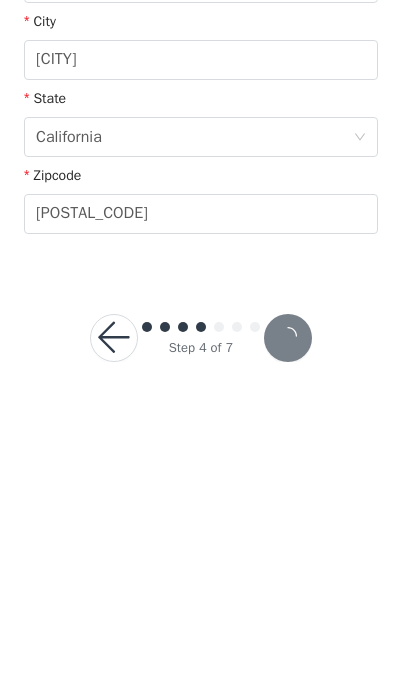 scroll, scrollTop: 448, scrollLeft: 0, axis: vertical 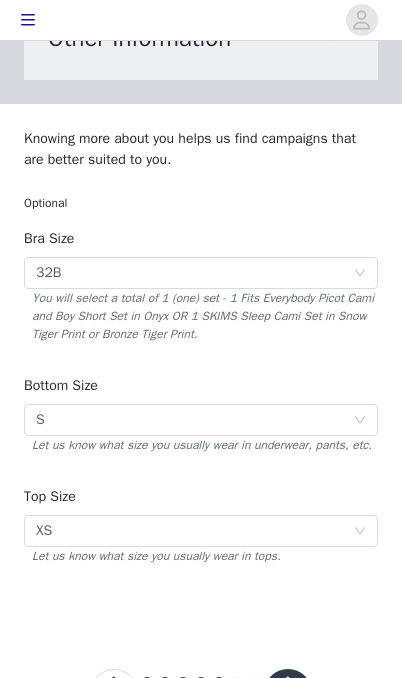 click on "Select [BRA_SIZE]" at bounding box center (194, 273) 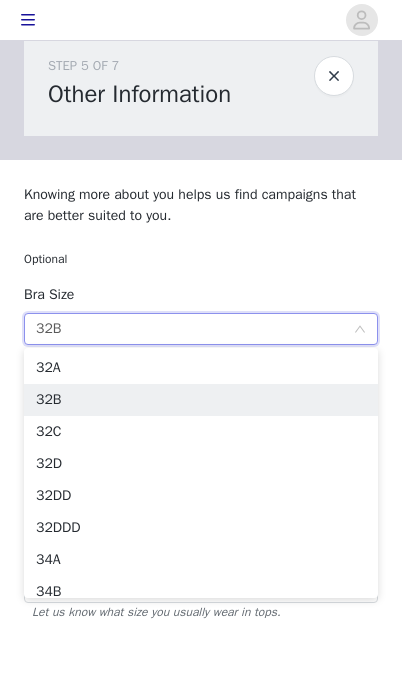 scroll, scrollTop: 31, scrollLeft: 0, axis: vertical 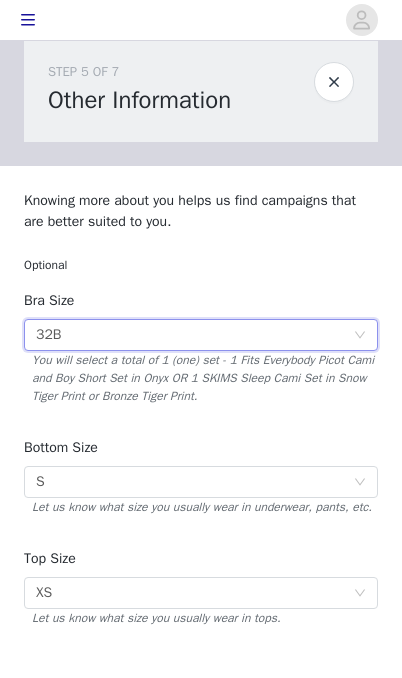 click on "32B" at bounding box center (48, 335) 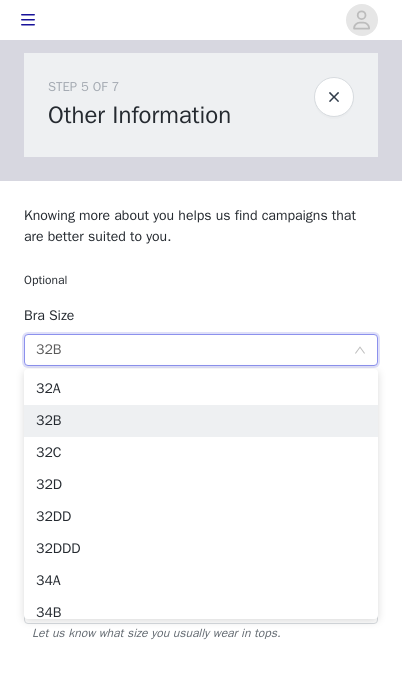 scroll, scrollTop: 0, scrollLeft: 0, axis: both 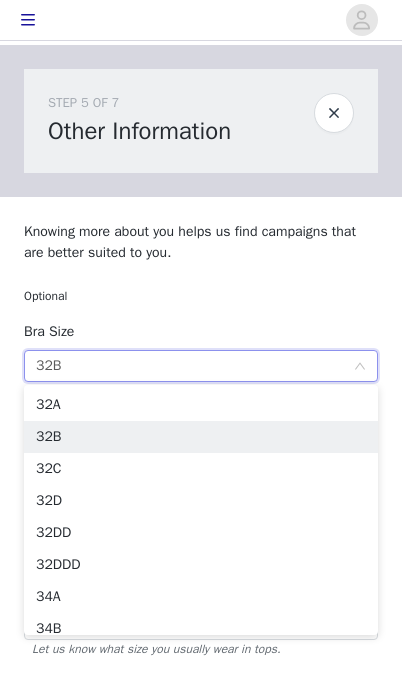 click on "32A" at bounding box center [201, 405] 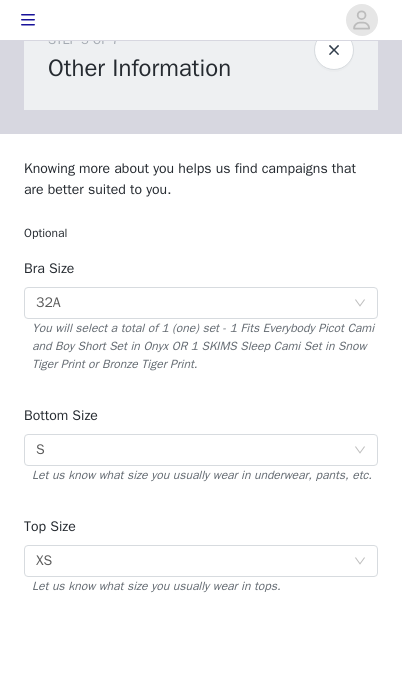 scroll, scrollTop: 79, scrollLeft: 0, axis: vertical 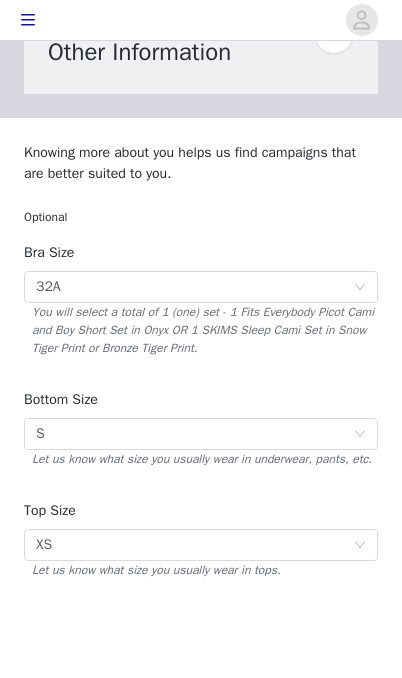click at bounding box center [288, 707] 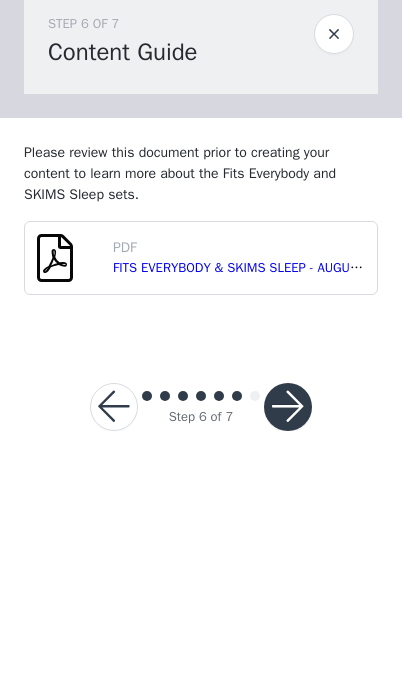 click at bounding box center [288, 486] 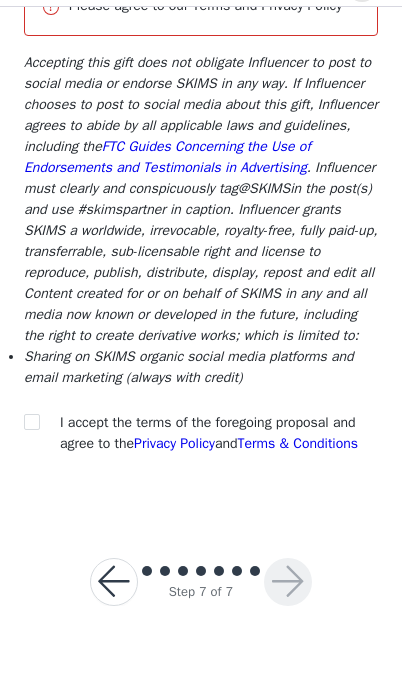 scroll, scrollTop: 223, scrollLeft: 0, axis: vertical 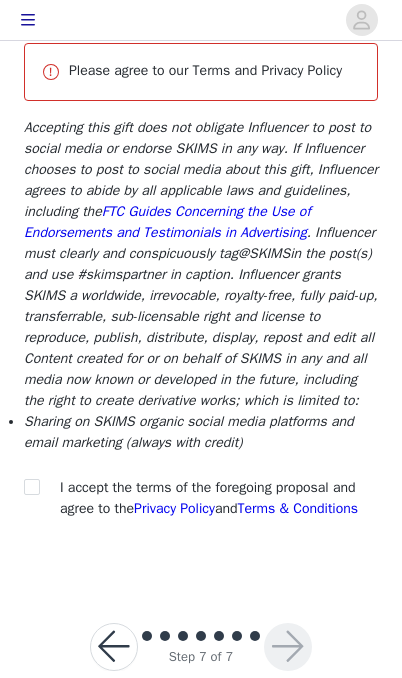 click at bounding box center [32, 487] 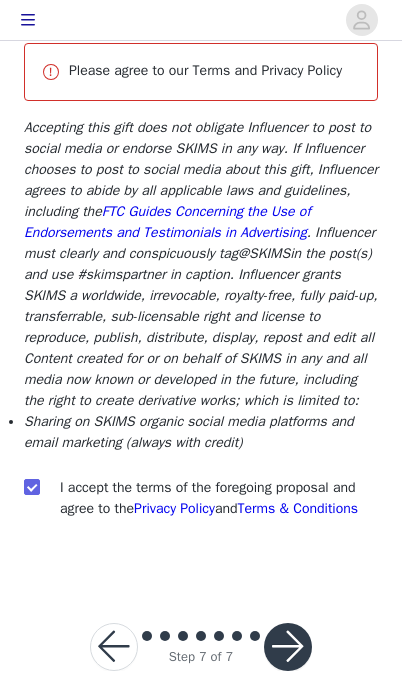 click at bounding box center [288, 647] 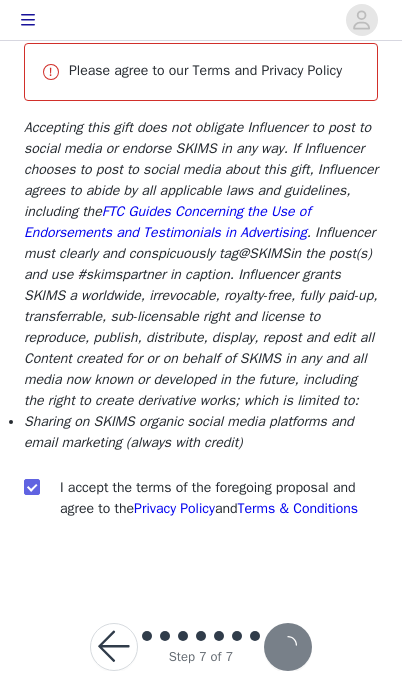 scroll, scrollTop: 149, scrollLeft: 0, axis: vertical 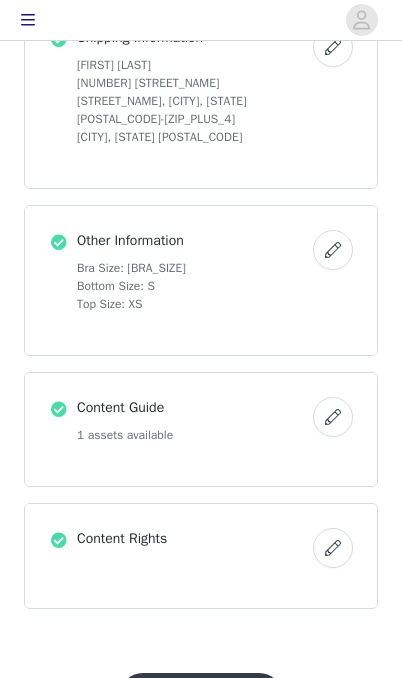 click on "Submit Proposal" at bounding box center (201, 697) 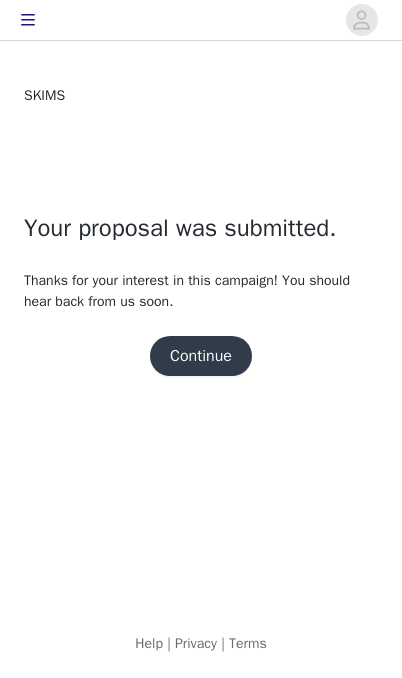 scroll, scrollTop: 0, scrollLeft: 0, axis: both 